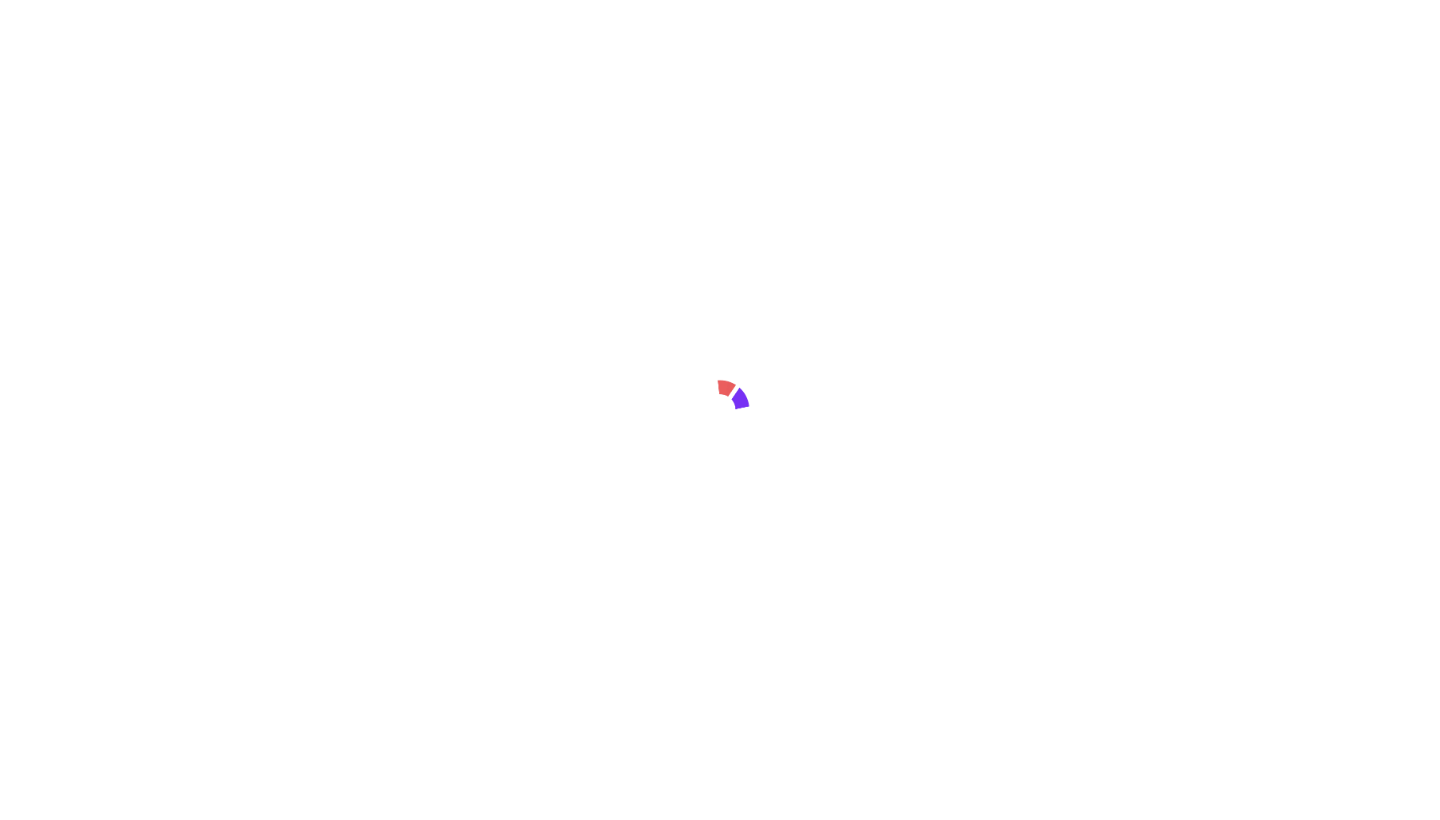 scroll, scrollTop: 0, scrollLeft: 0, axis: both 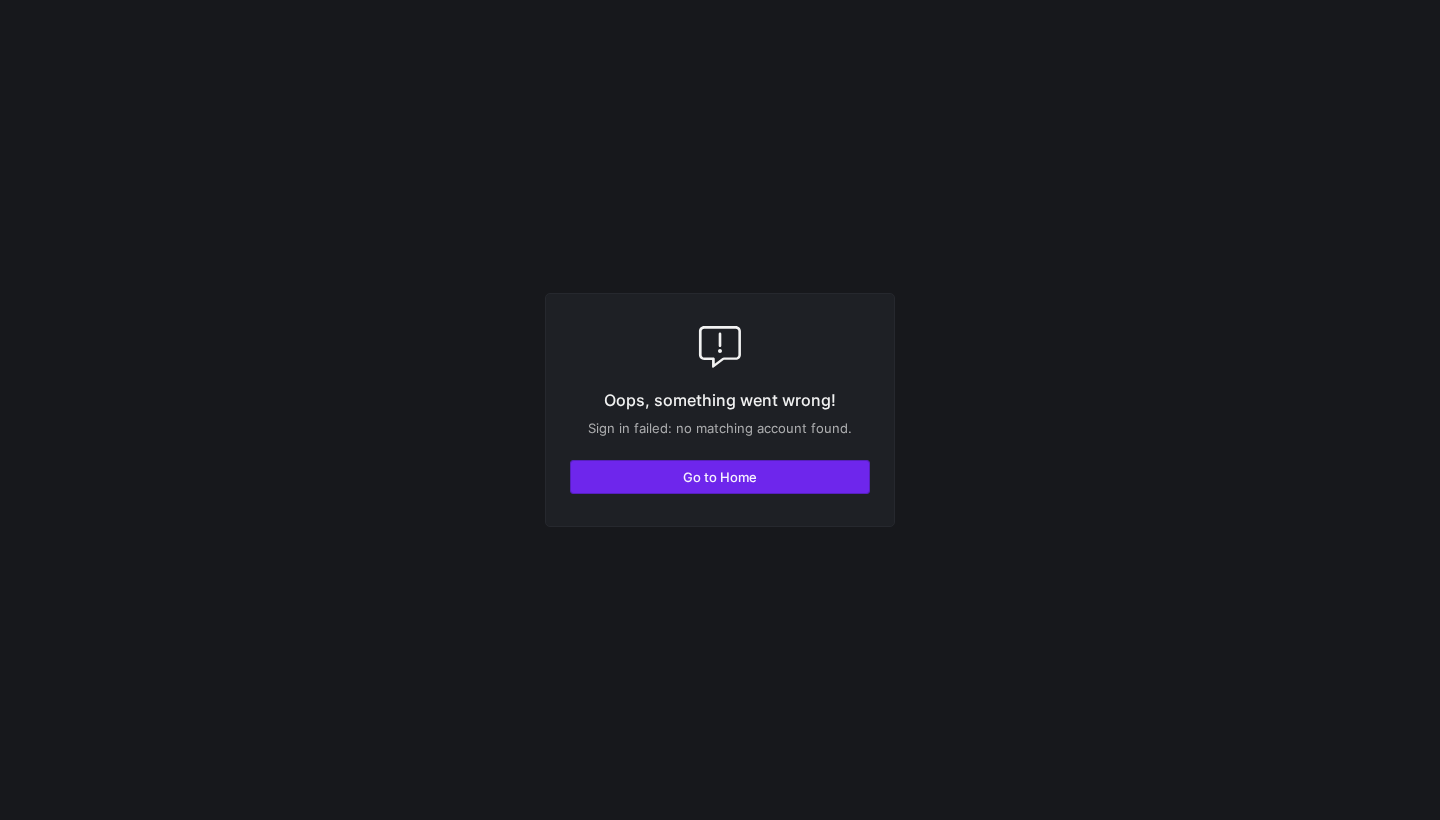 click at bounding box center (720, 477) 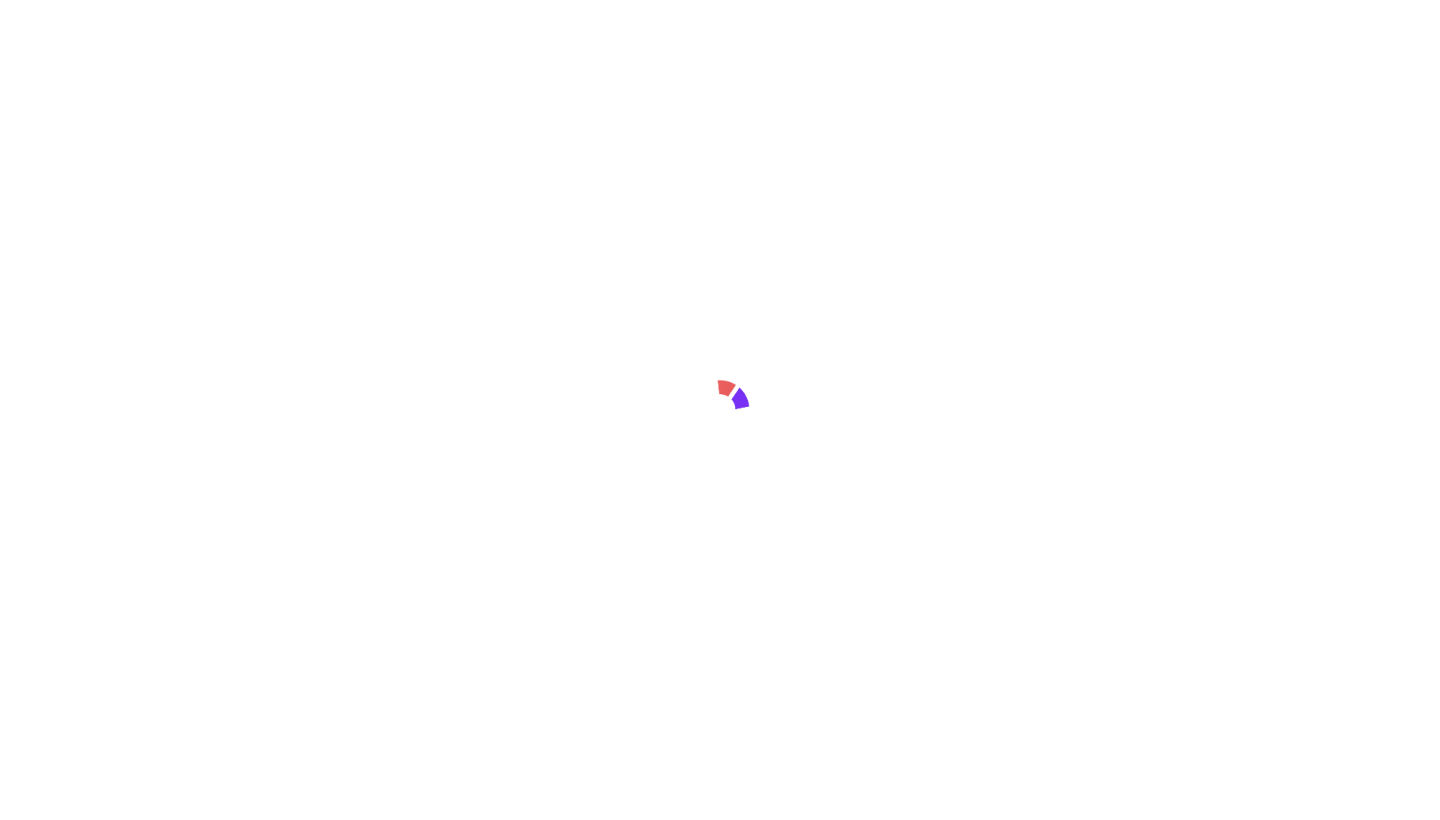 scroll, scrollTop: 0, scrollLeft: 0, axis: both 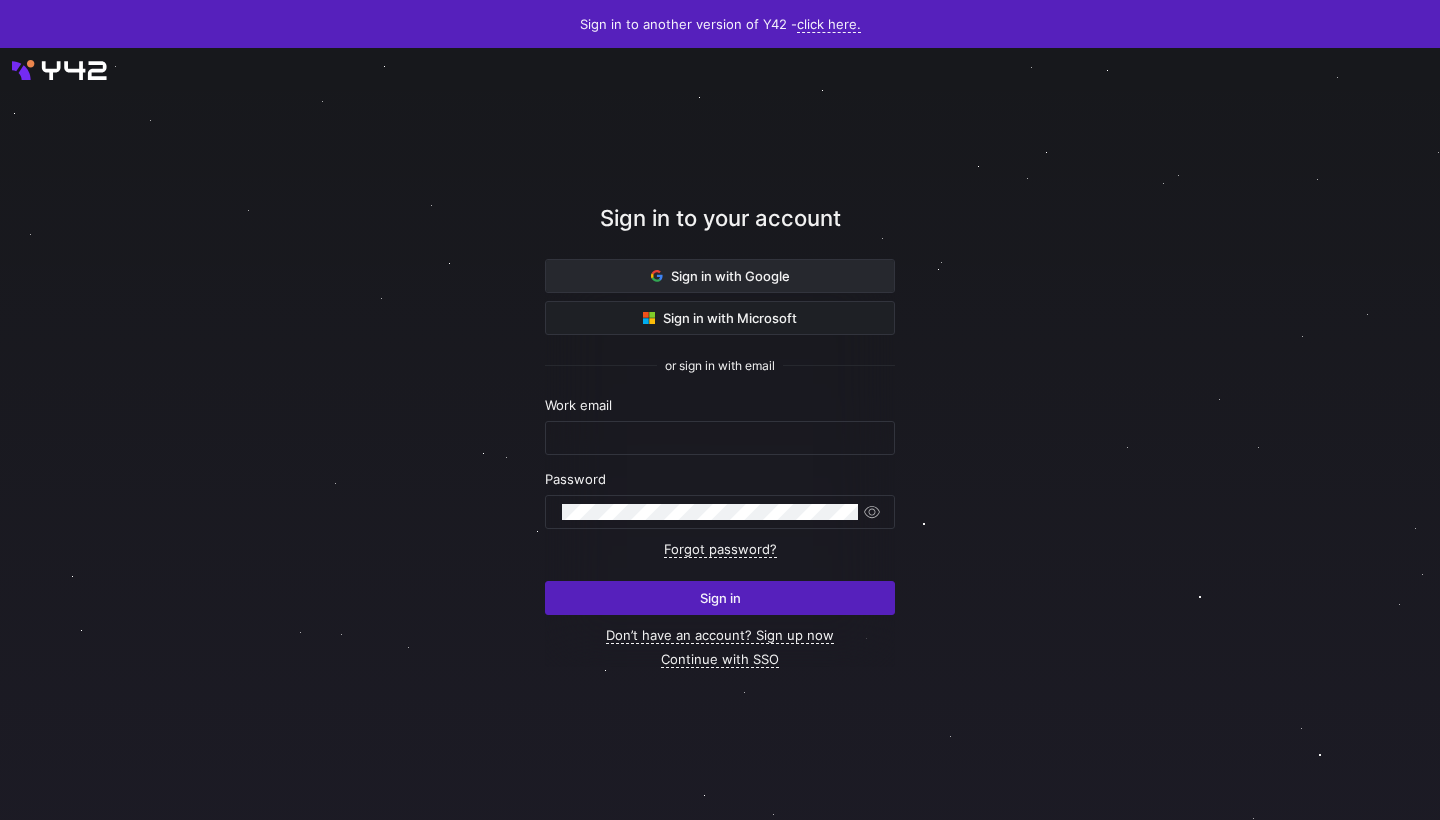 click on "Sign in with Google" at bounding box center [720, 276] 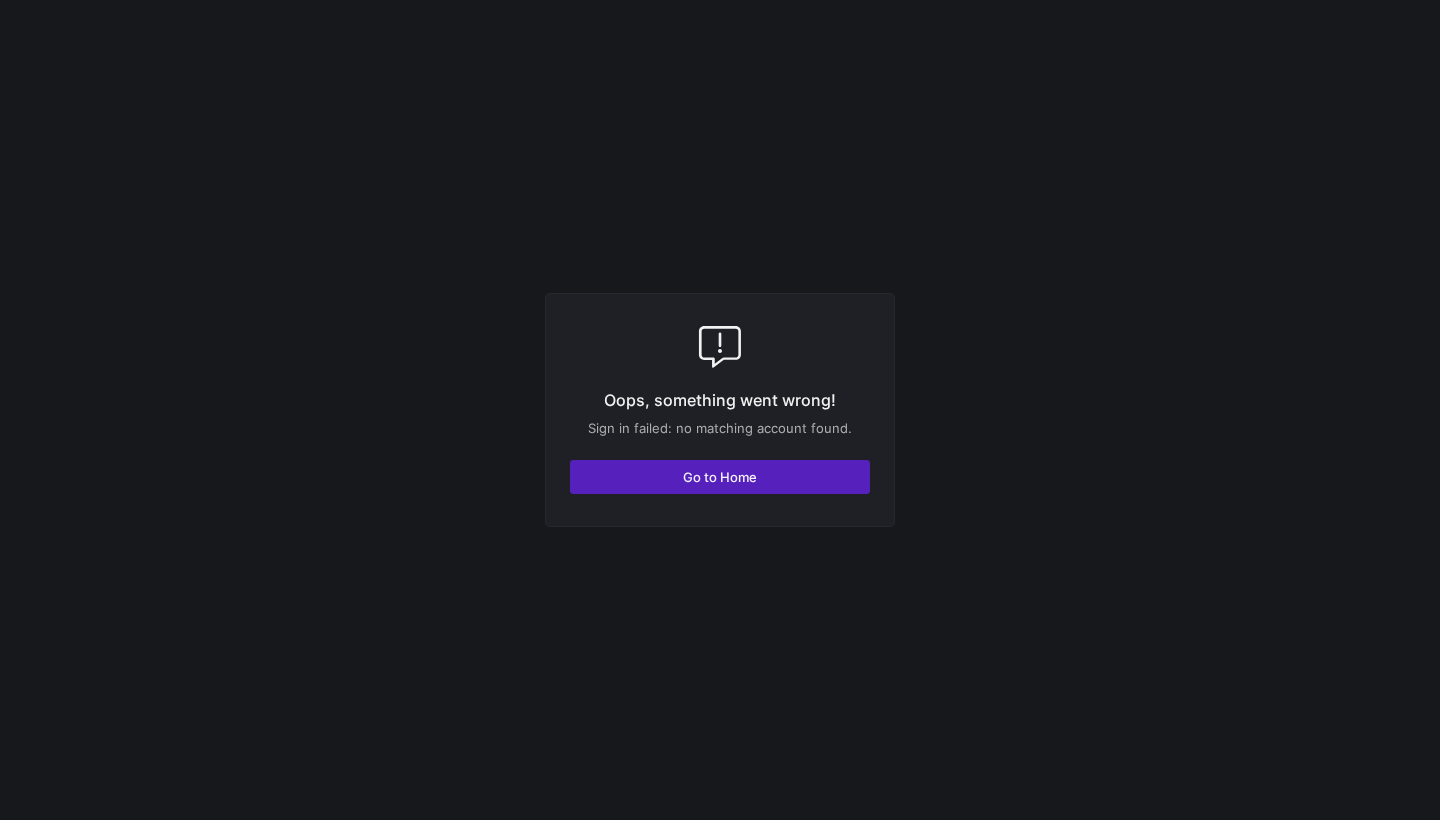 scroll, scrollTop: 0, scrollLeft: 0, axis: both 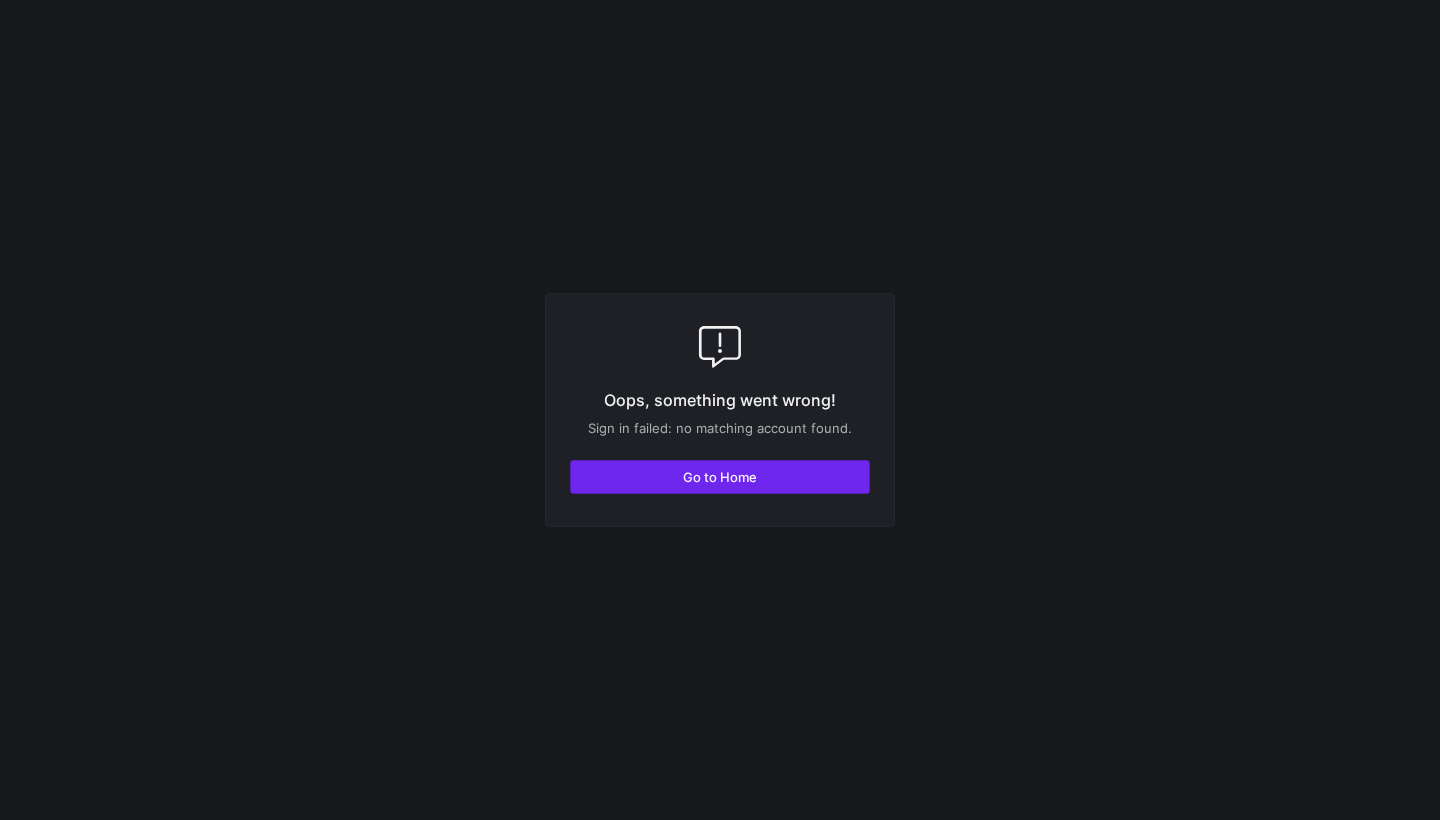 click on "Go to Home" at bounding box center [720, 477] 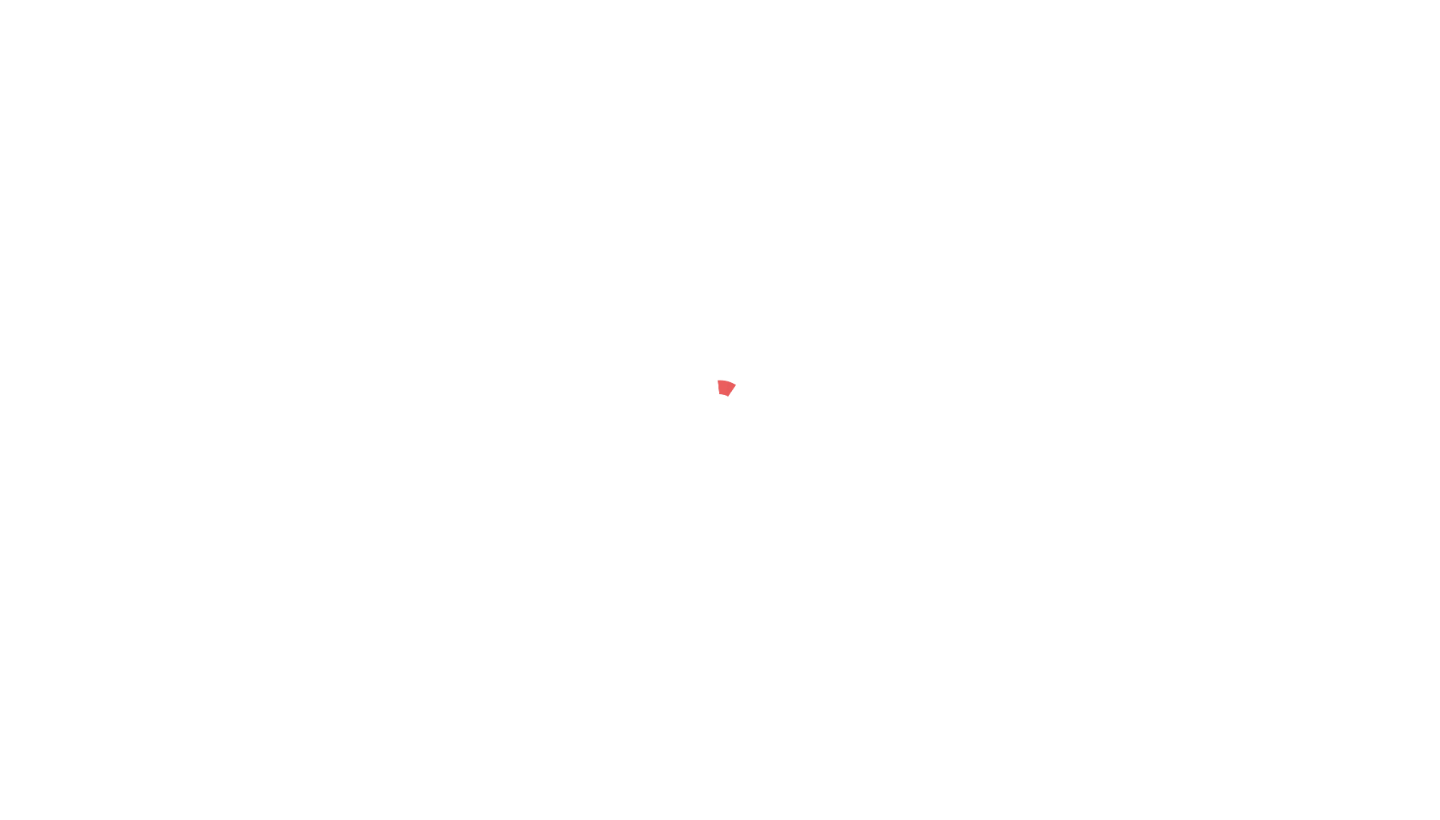 scroll, scrollTop: 0, scrollLeft: 0, axis: both 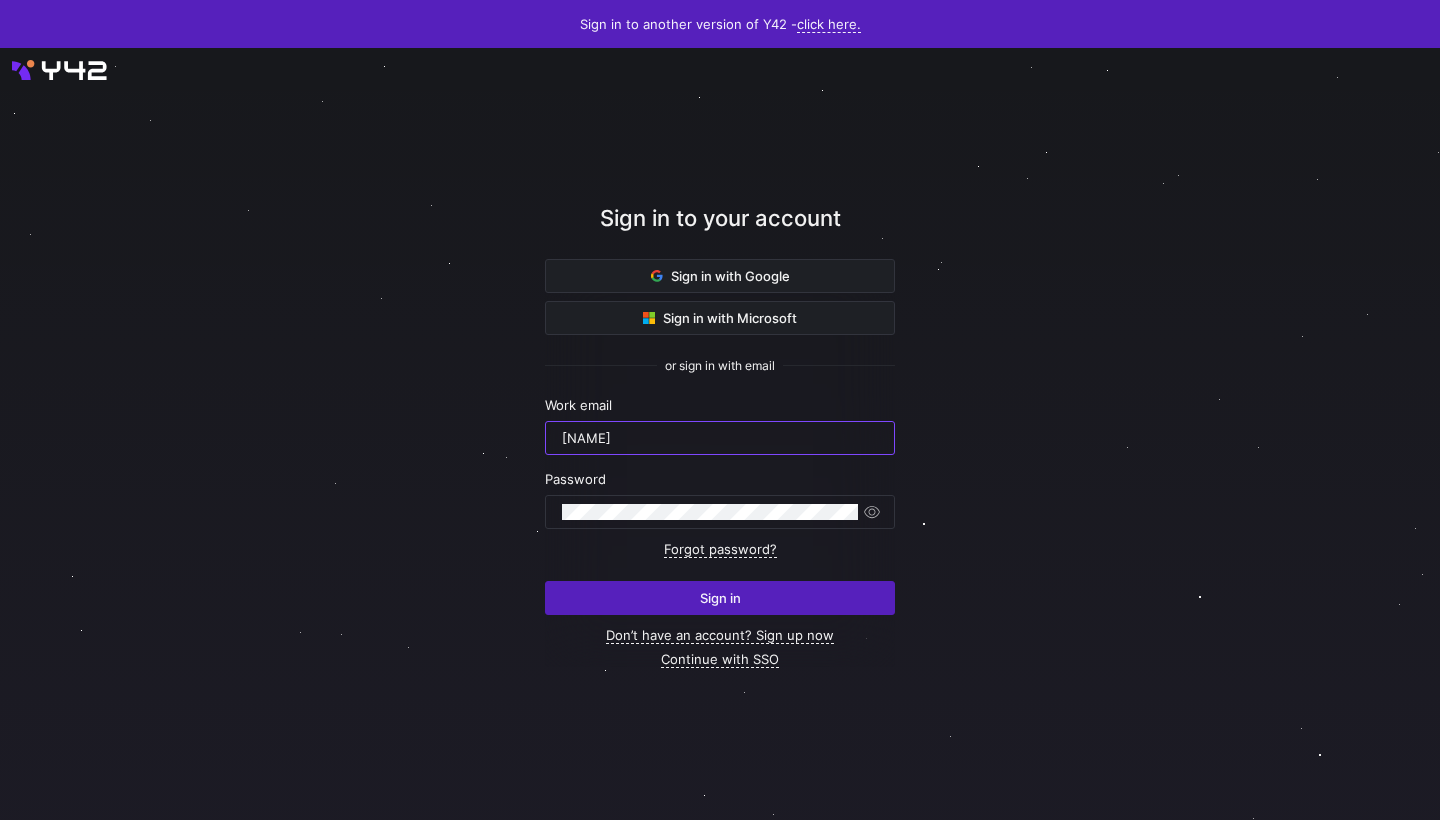 type on "ianjot" 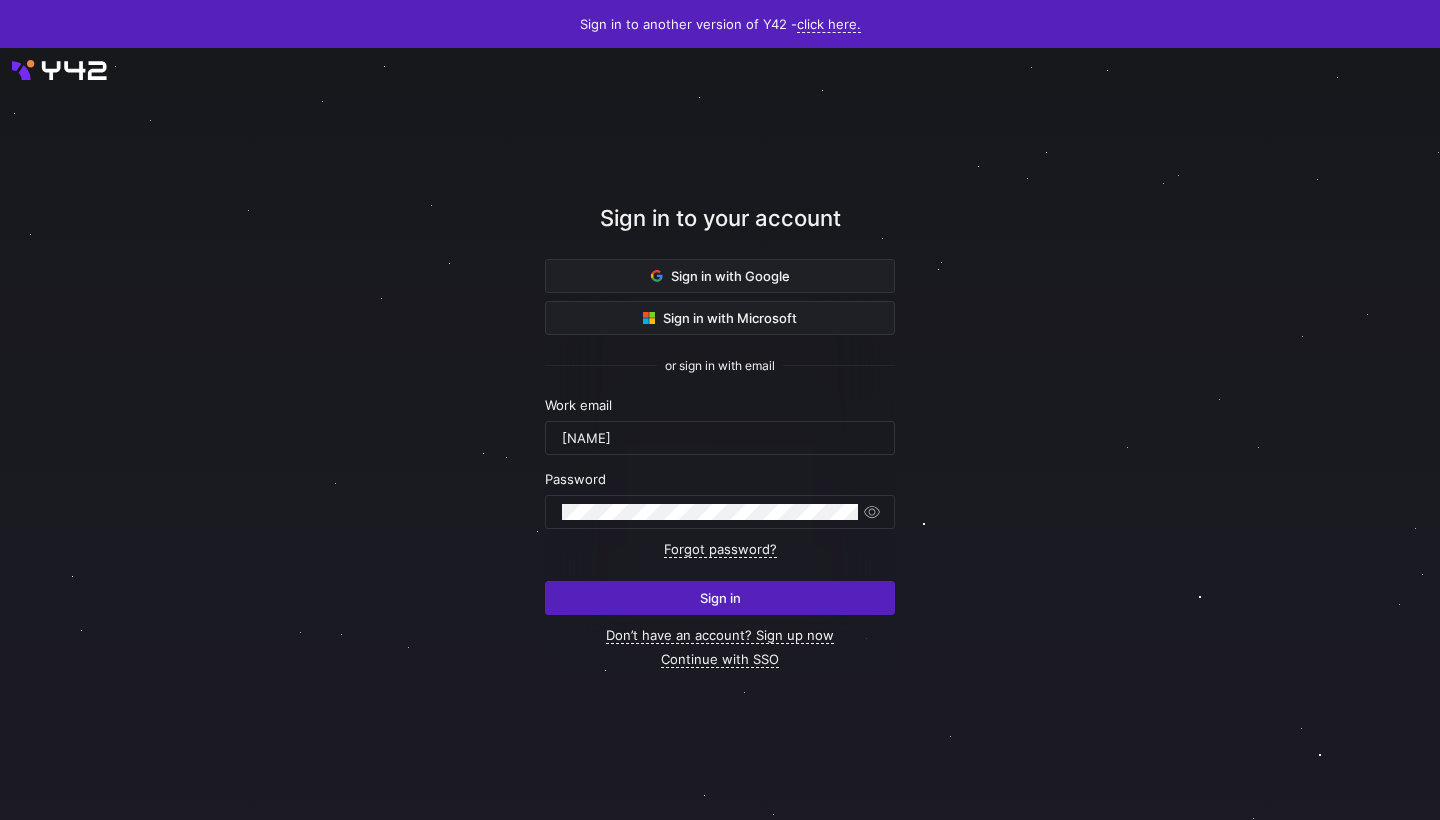 click on "Sign in with Google   Sign in with Microsoft   or sign in with email  Work email ianjot Password  Forgot password?   Sign in   Don’t have an account? Sign up now  Continue with SSO" at bounding box center [720, 463] 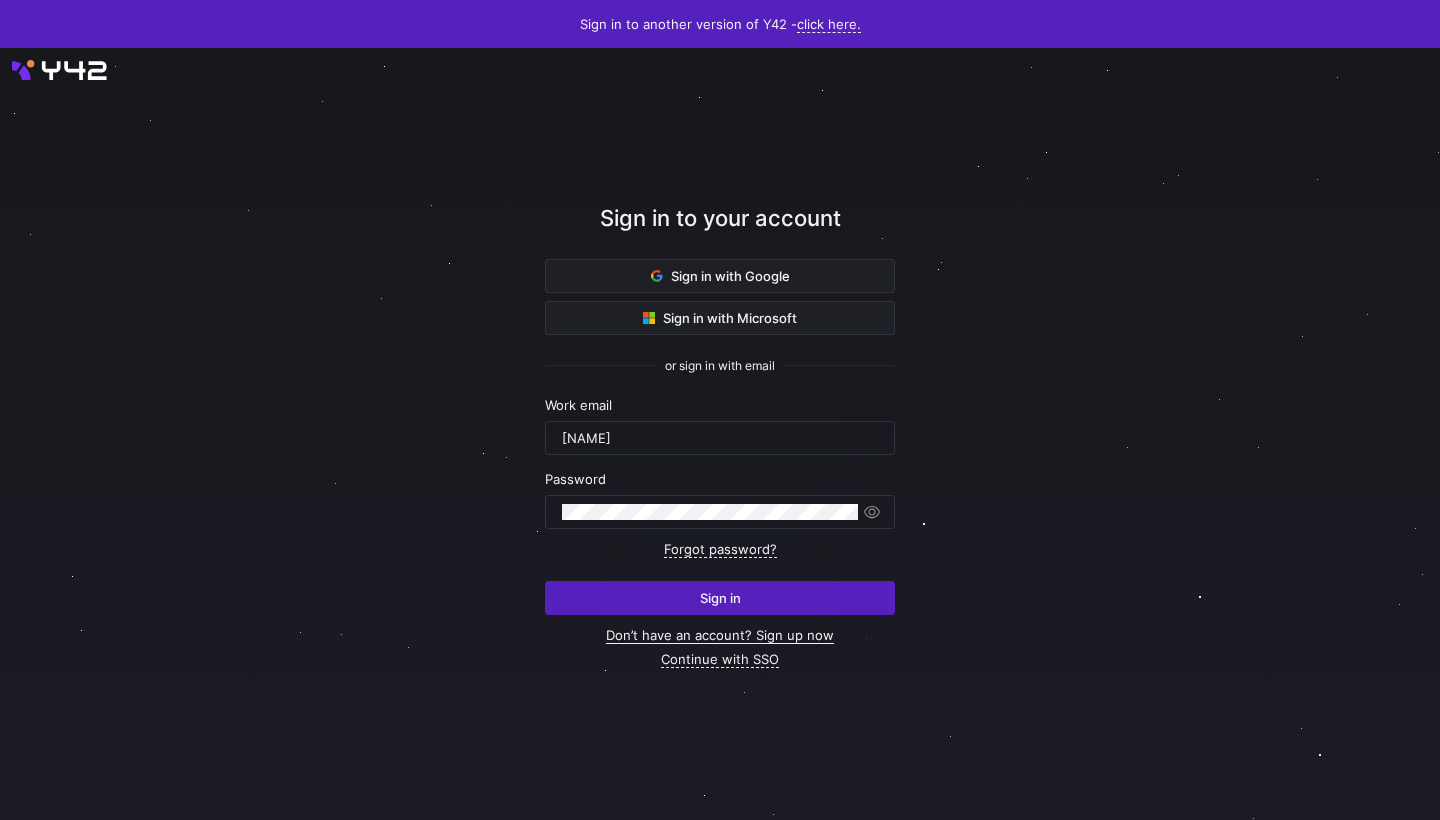 click on "Don’t have an account? Sign up now" at bounding box center (720, 635) 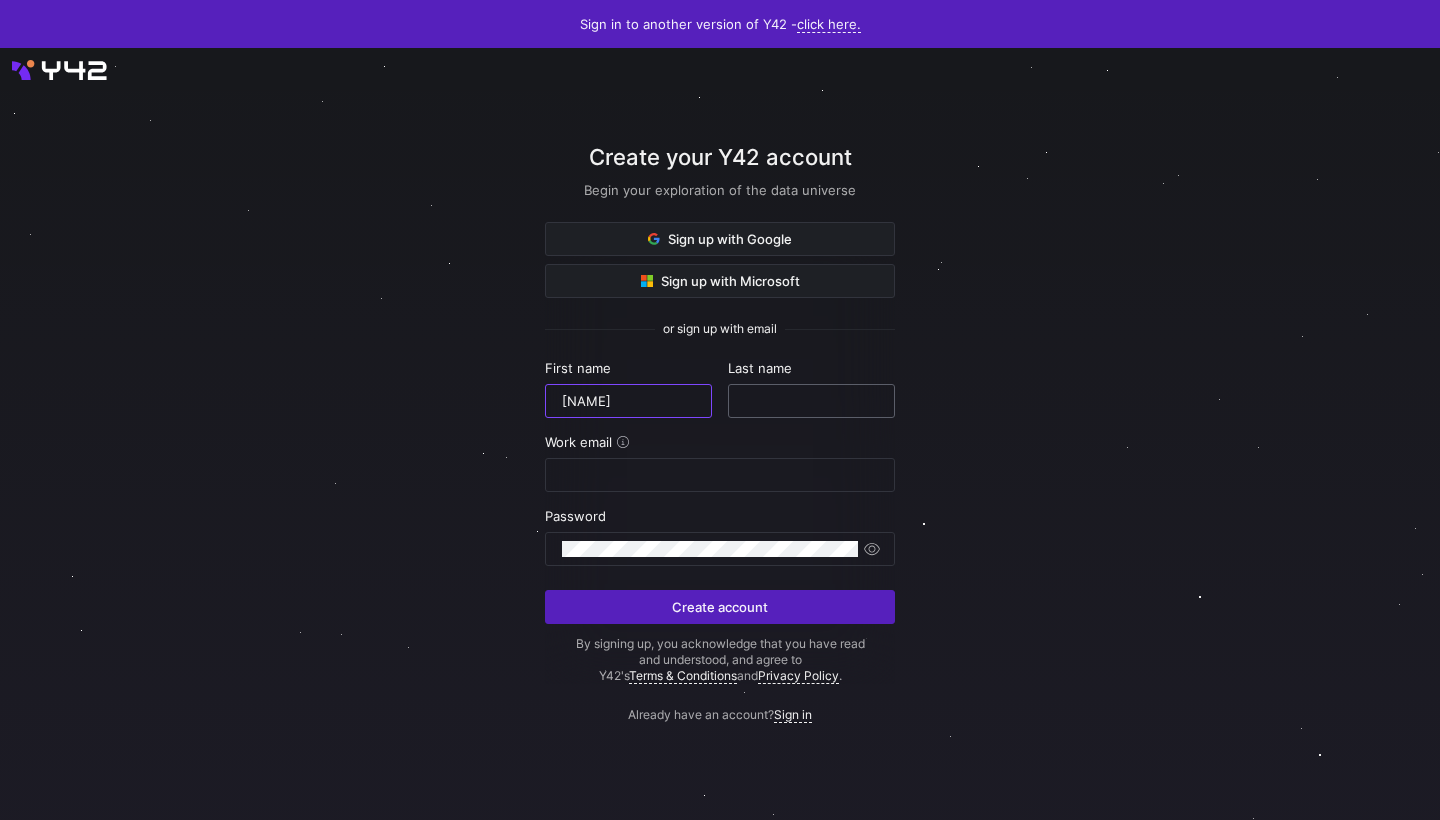 type on "ian" 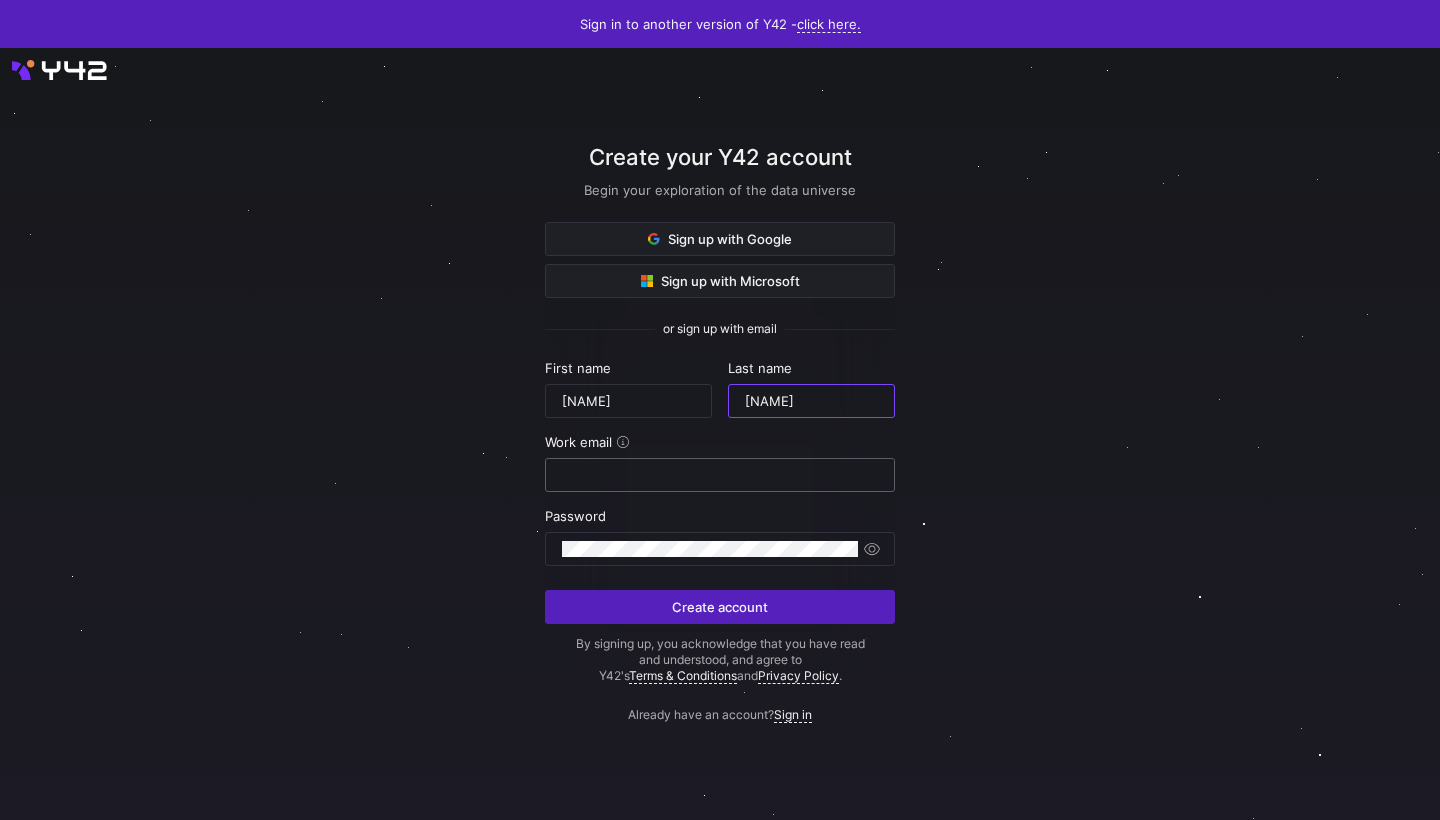 type on "jot" 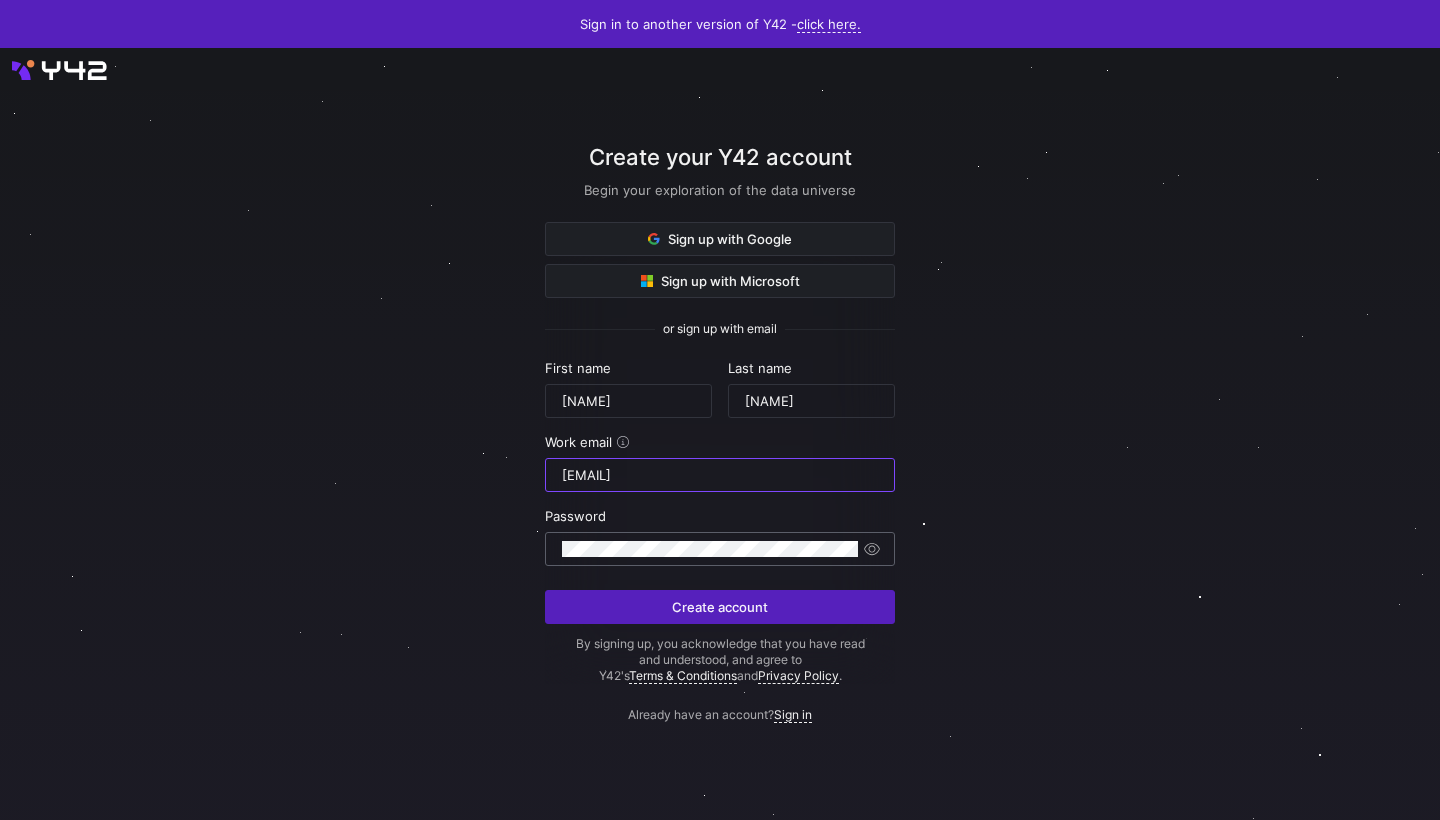 type on "ianjotbackup3070@gmail.com" 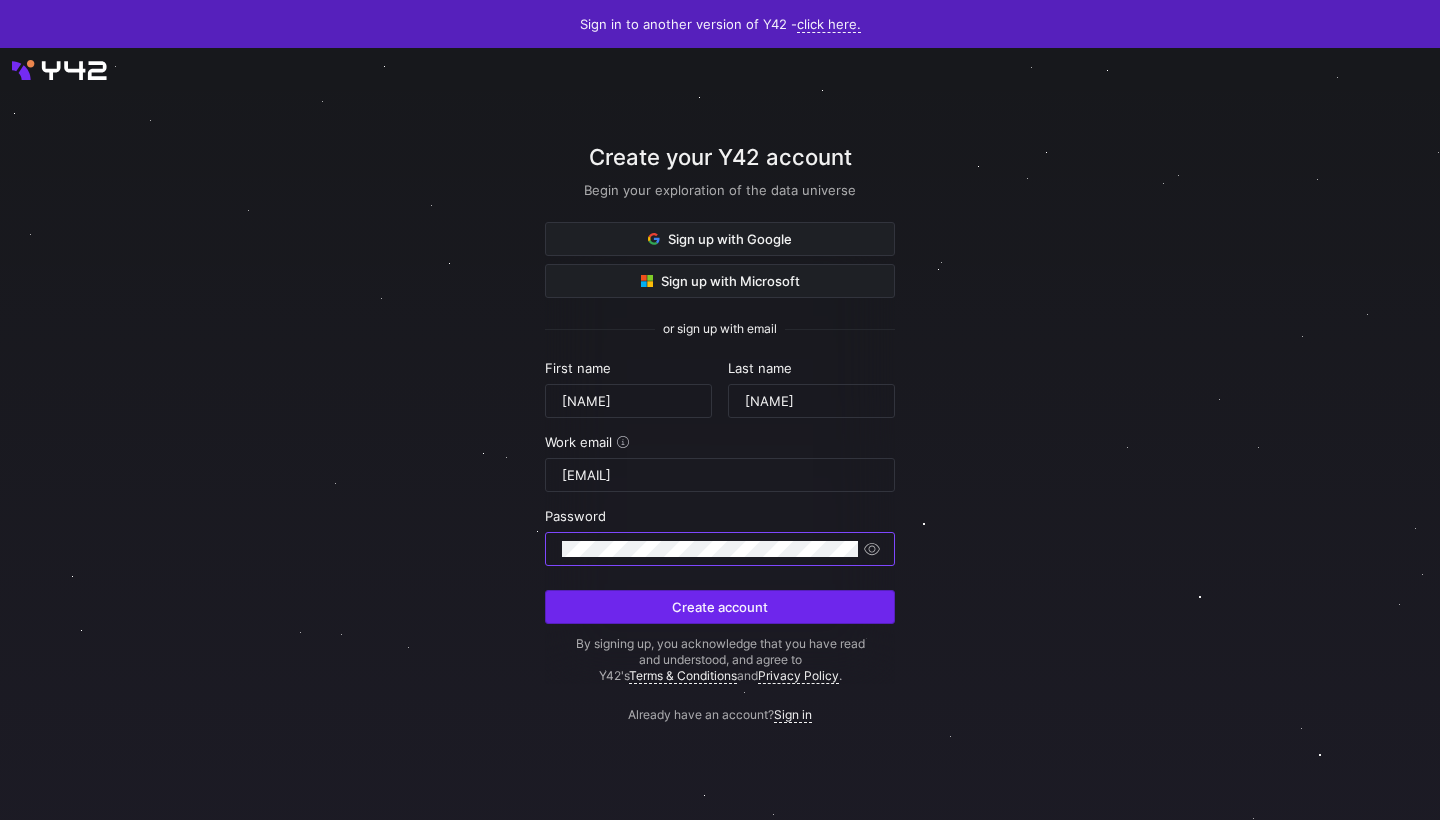 click at bounding box center (720, 607) 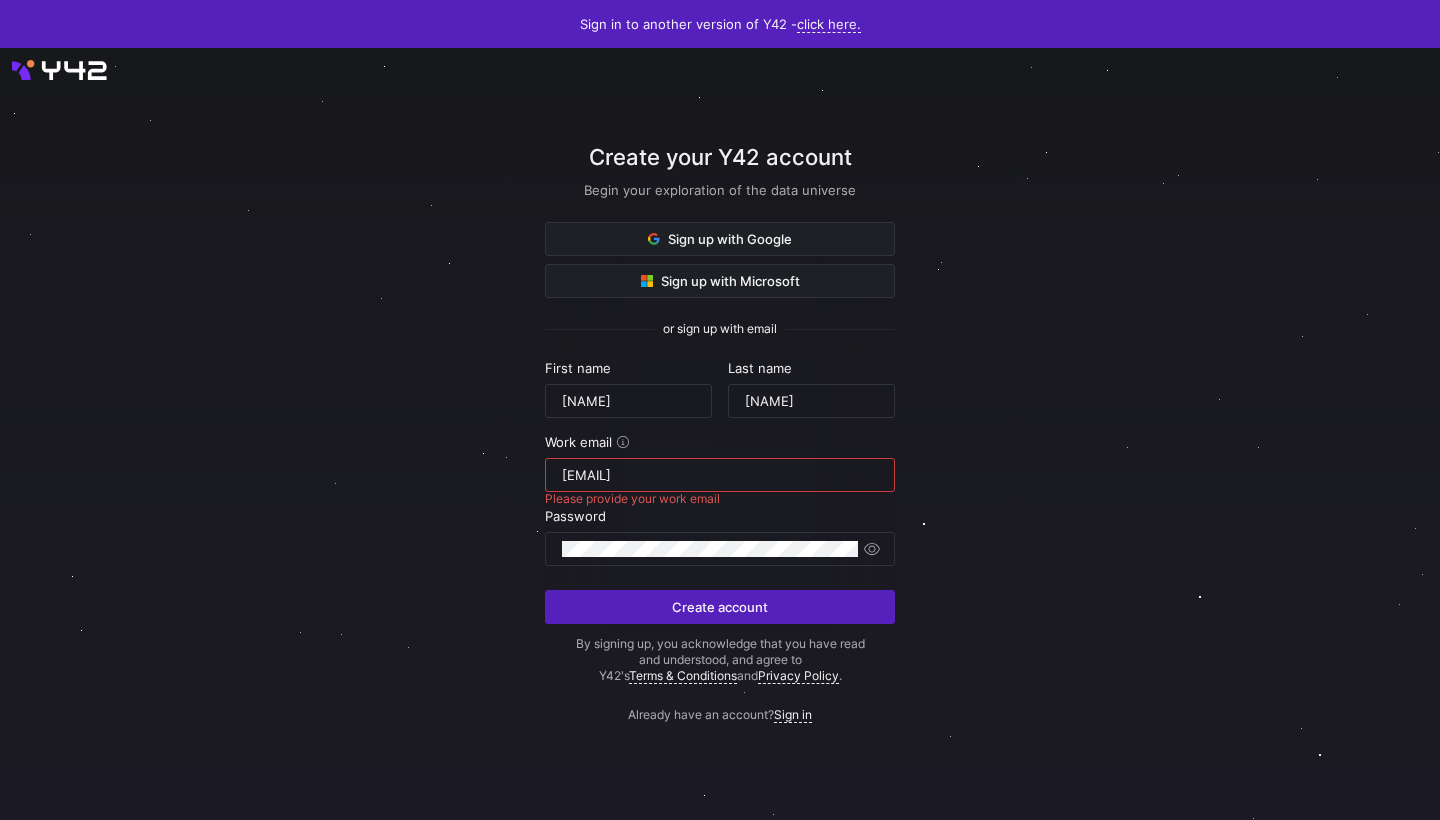 click on "ianjotbackup3070@gmail.com" at bounding box center (720, 475) 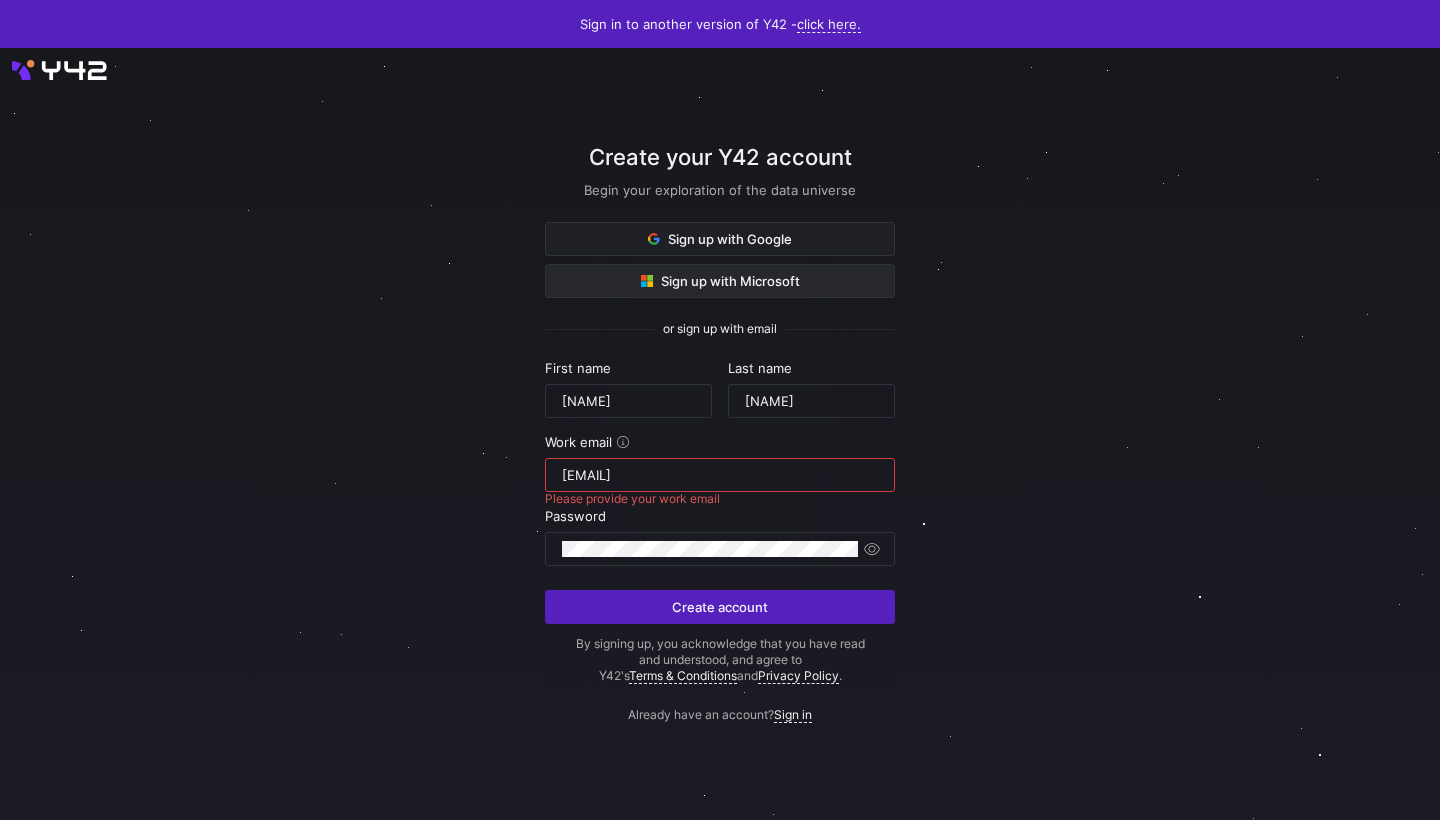 click on "Sign up with Microsoft" at bounding box center [720, 281] 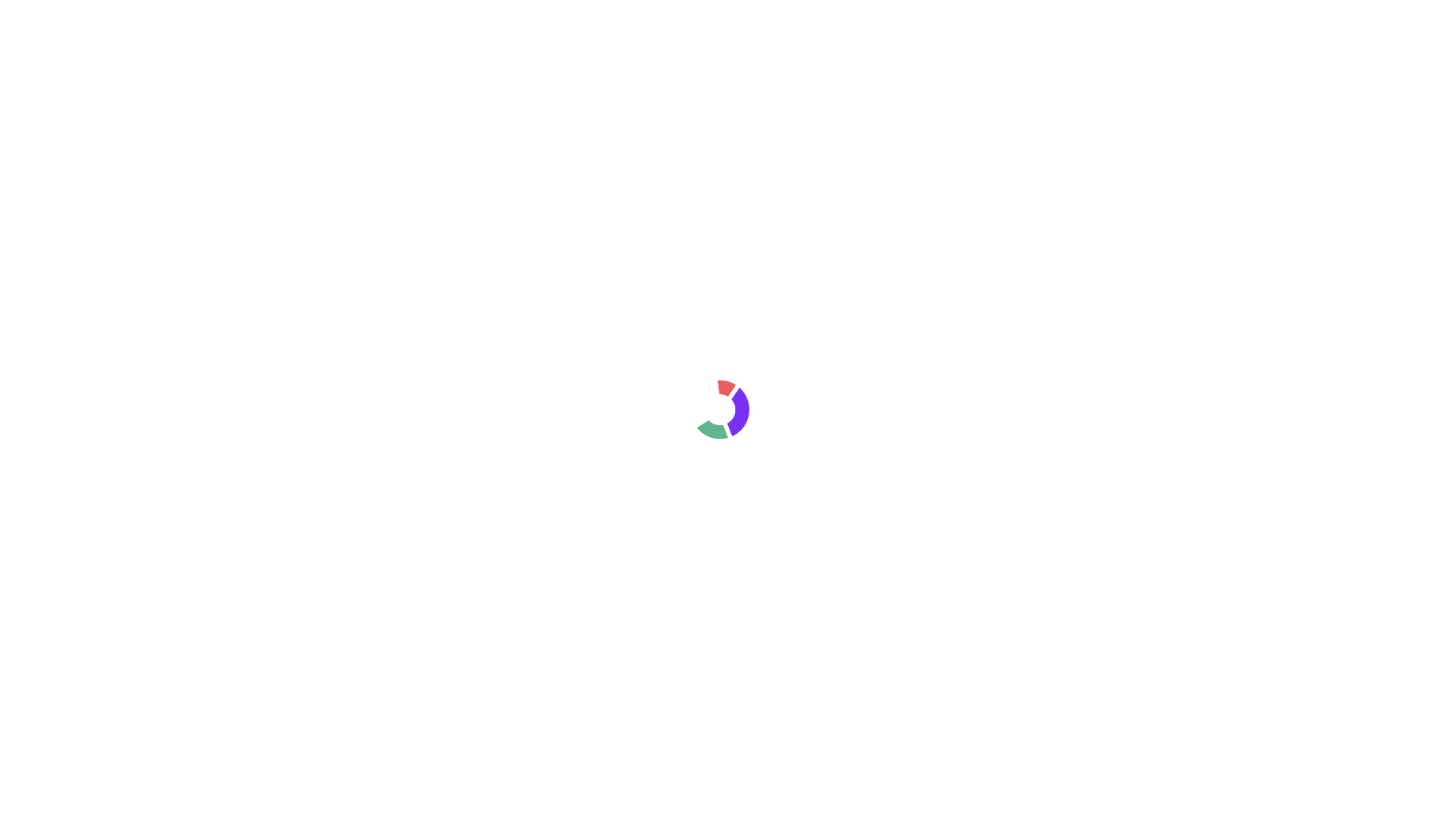 scroll, scrollTop: 0, scrollLeft: 0, axis: both 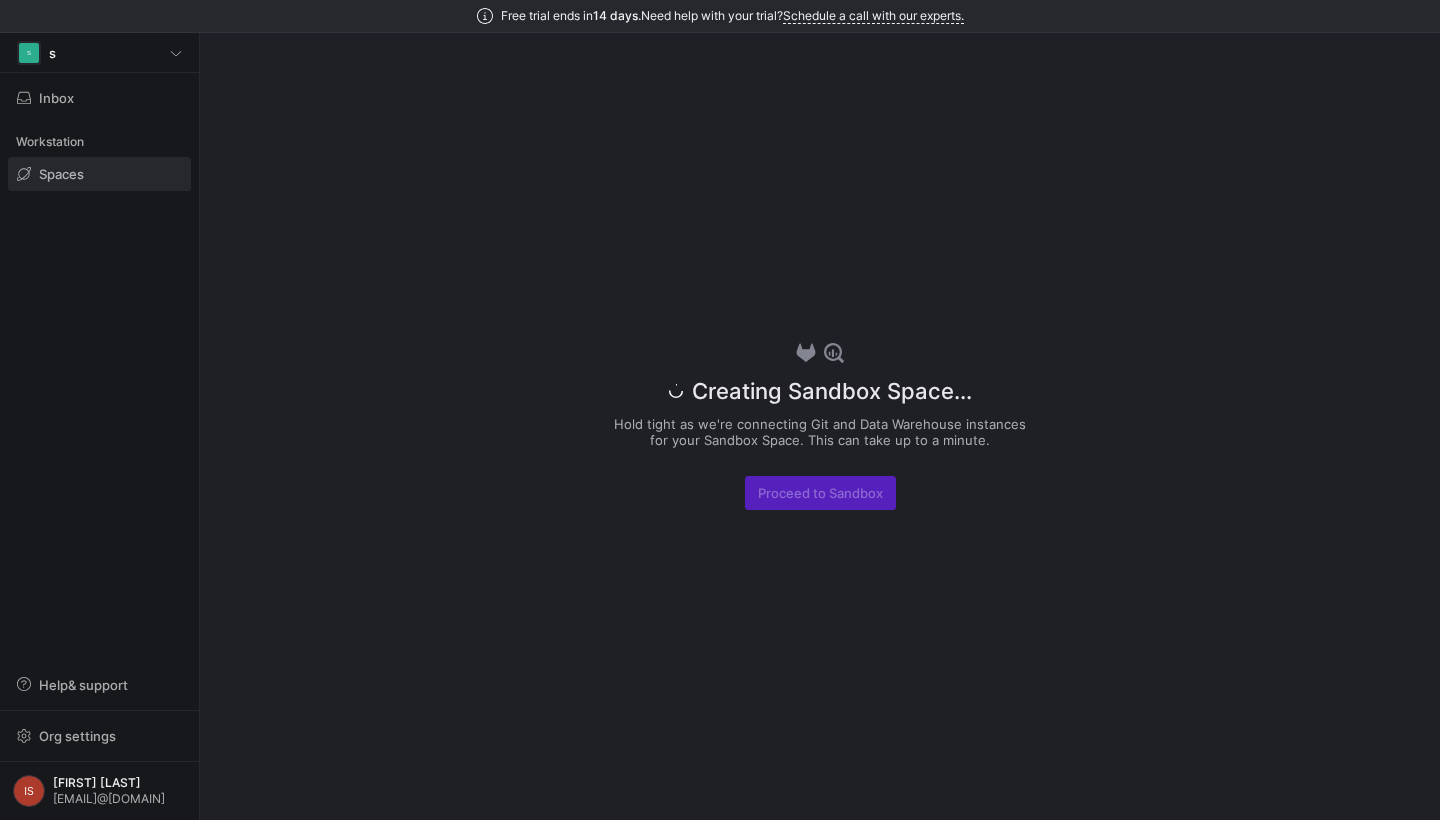 click on "Creating Sandbox Space...   Hold tight as we're connecting Git and Data Warehouse instances for your Sandbox Space. This can take up to a minute.  Proceed to Sandbox" at bounding box center (820, 426) 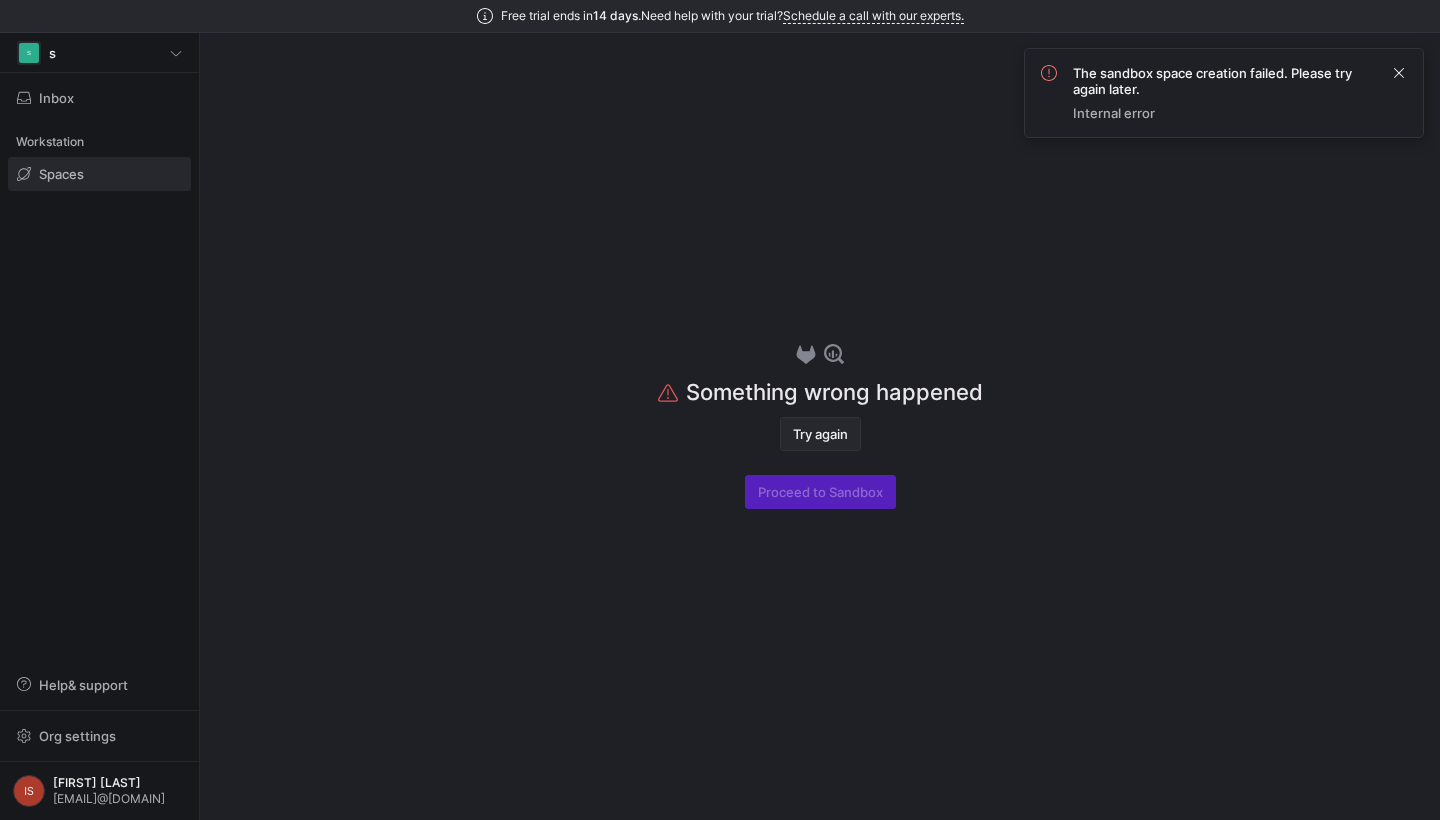 click on "Try again" at bounding box center (820, 434) 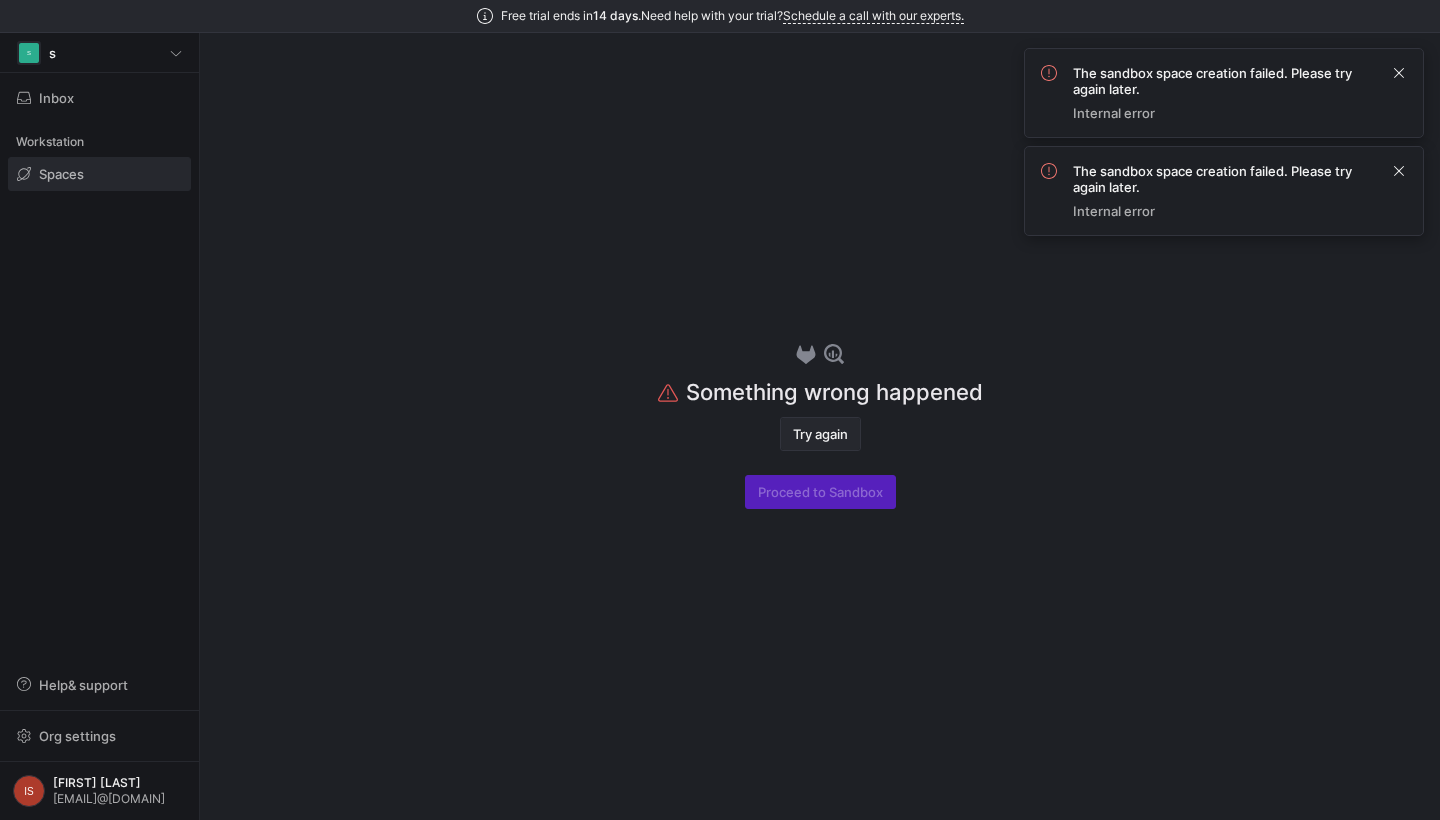 click on "Try again" at bounding box center (820, 434) 